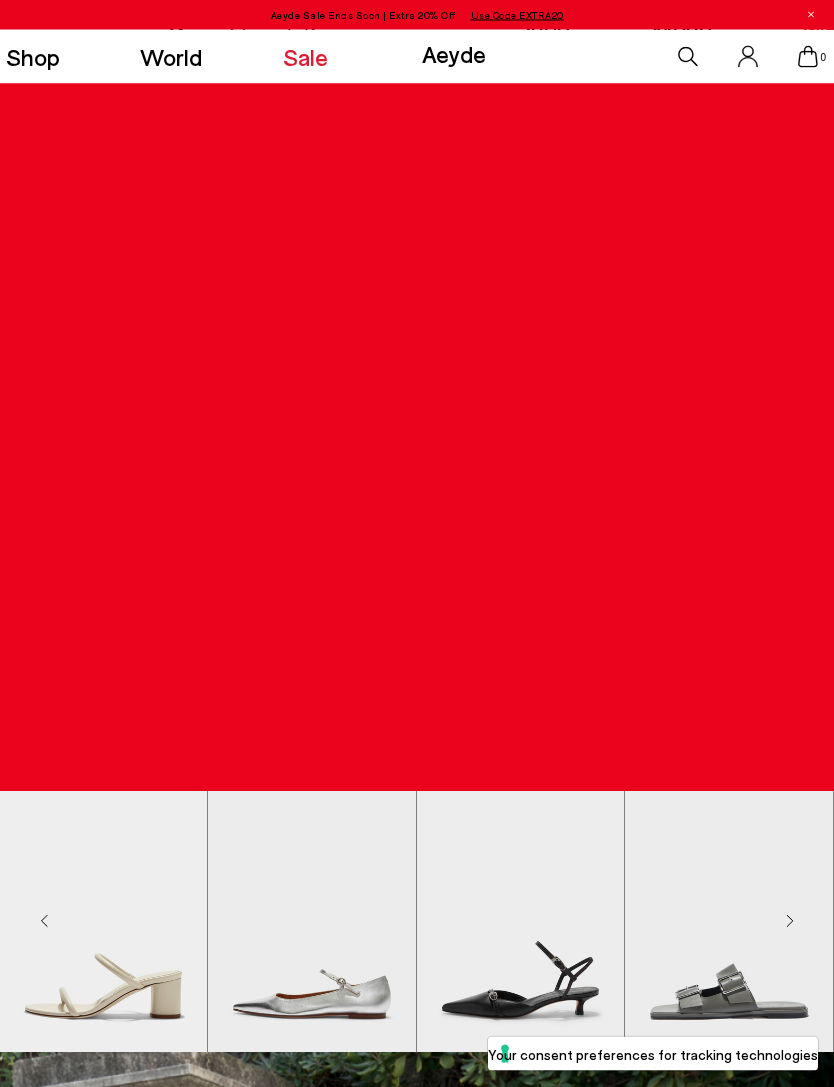 scroll, scrollTop: 0, scrollLeft: 0, axis: both 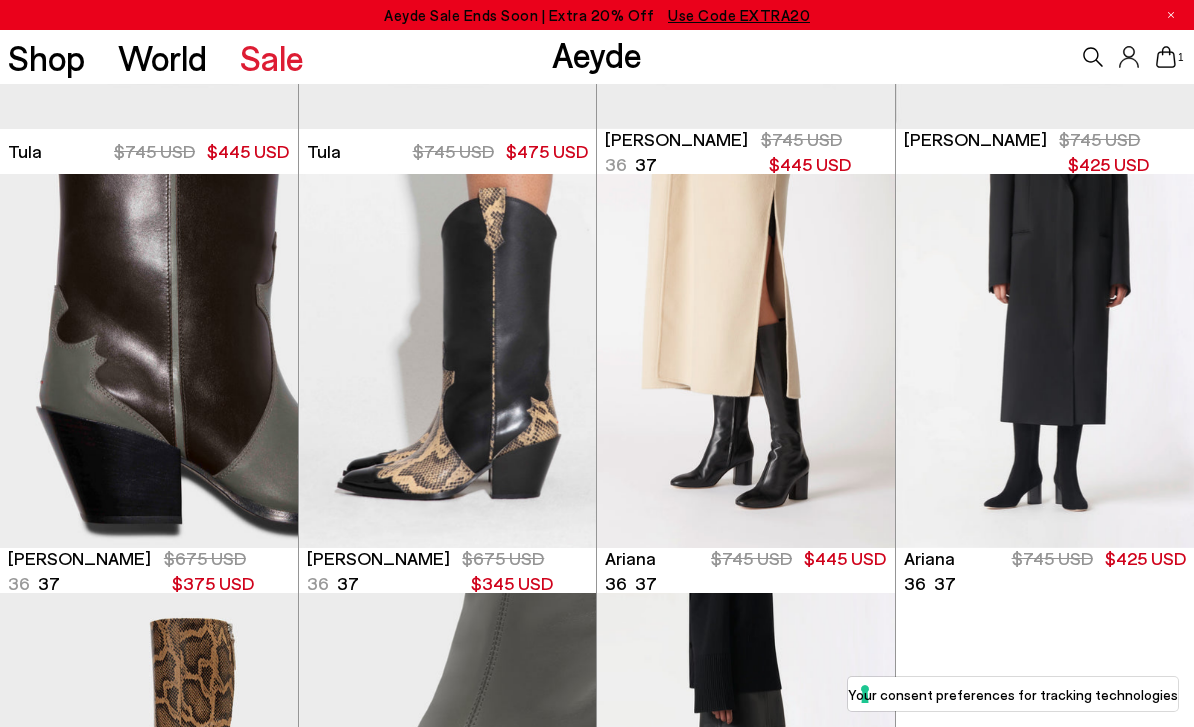 click at bounding box center (149, 361) 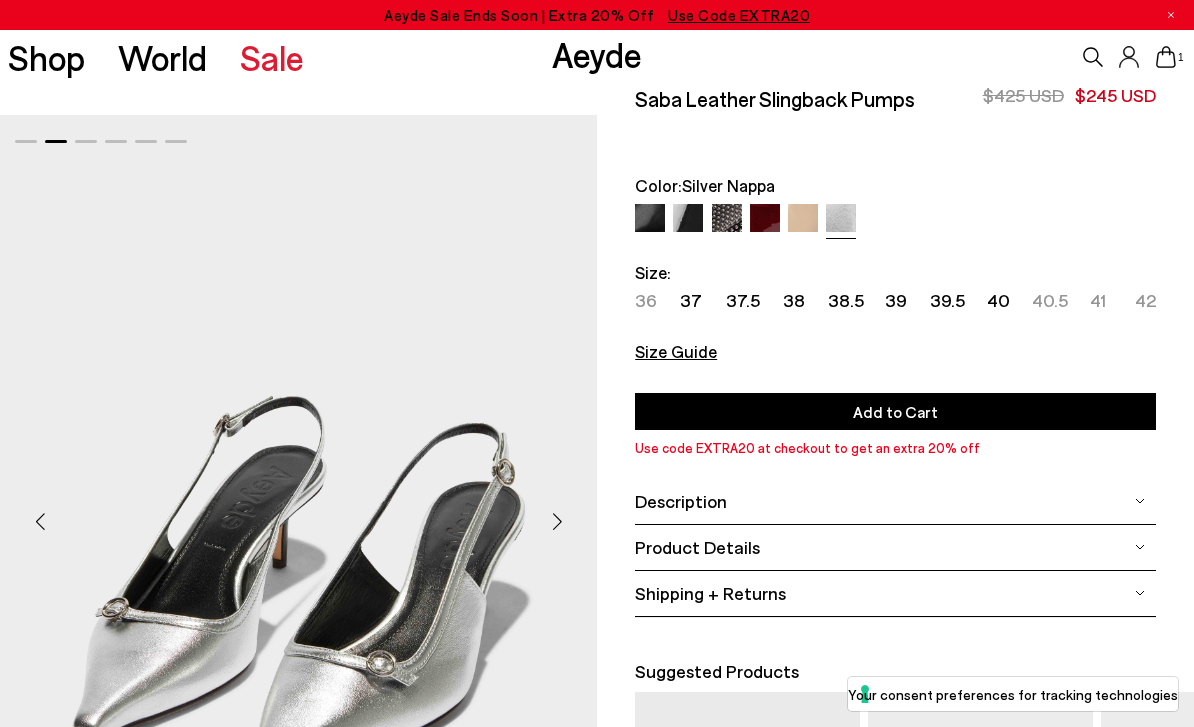scroll, scrollTop: 0, scrollLeft: 0, axis: both 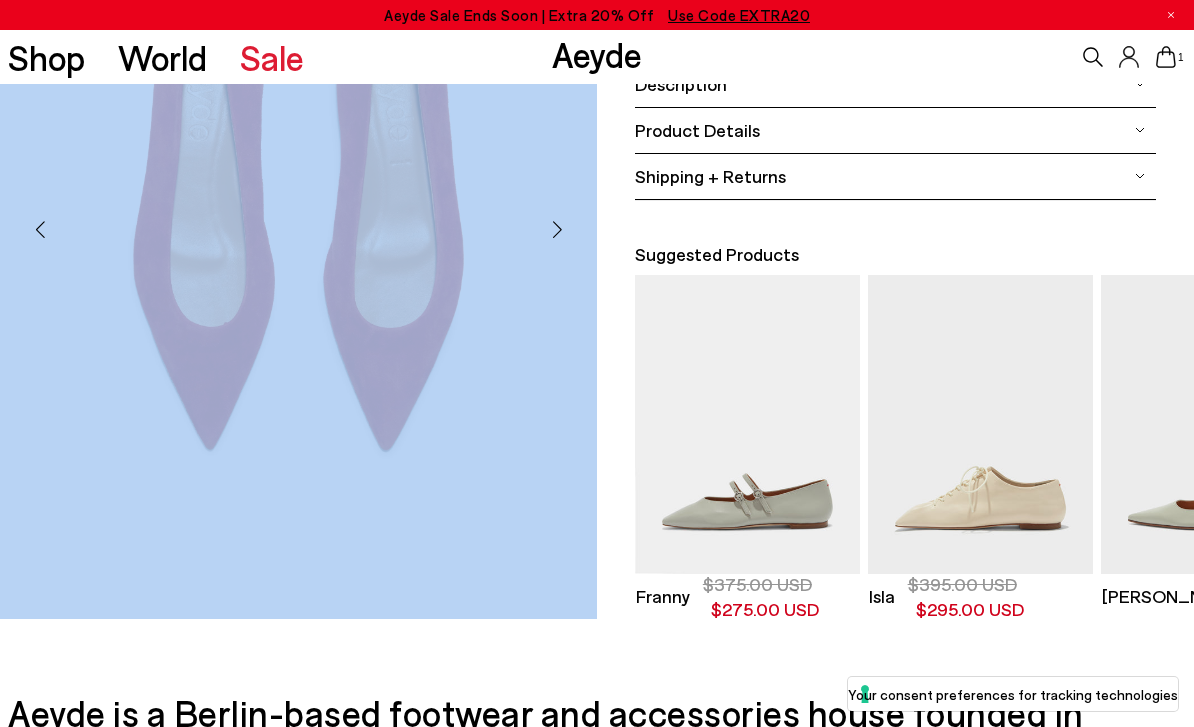 click on "Free shipping to [GEOGRAPHIC_DATA] on all orders
Your item is added to cart.
View Cart
×
Aeyde Sale Ends Soon | Extra 20% Off
Use Code EXTRA20
Shop
World
Sale
Aeyde" at bounding box center (597, -89) 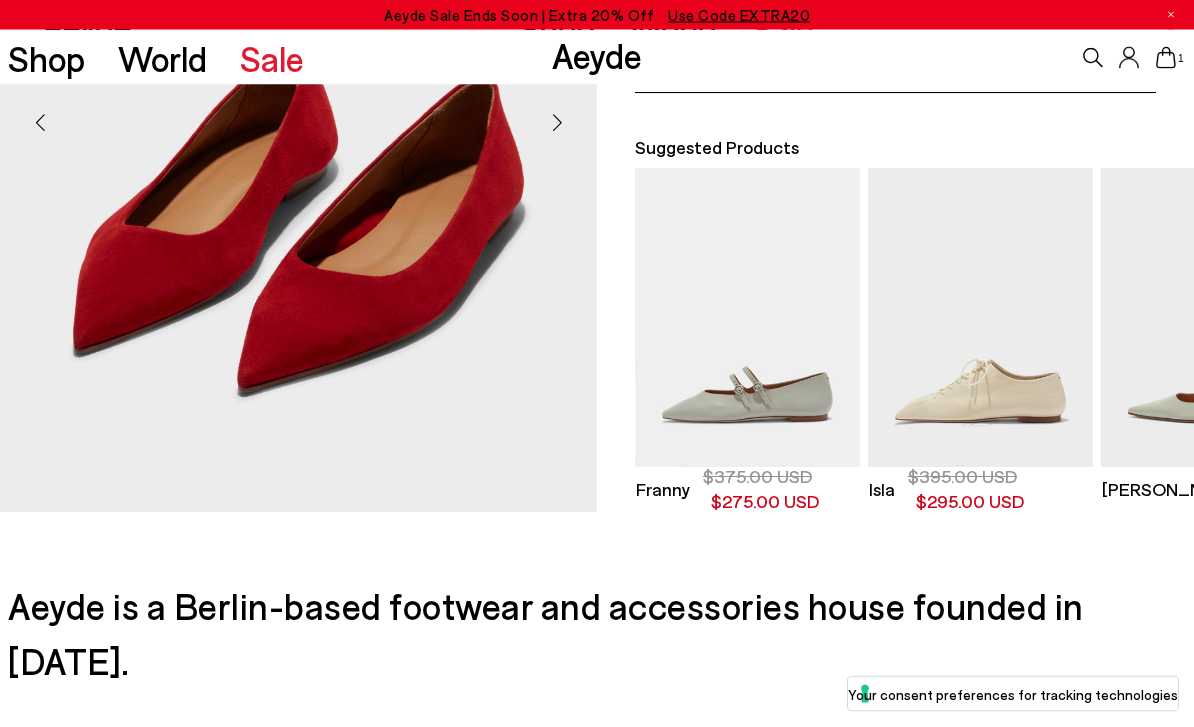 scroll, scrollTop: 441, scrollLeft: 0, axis: vertical 